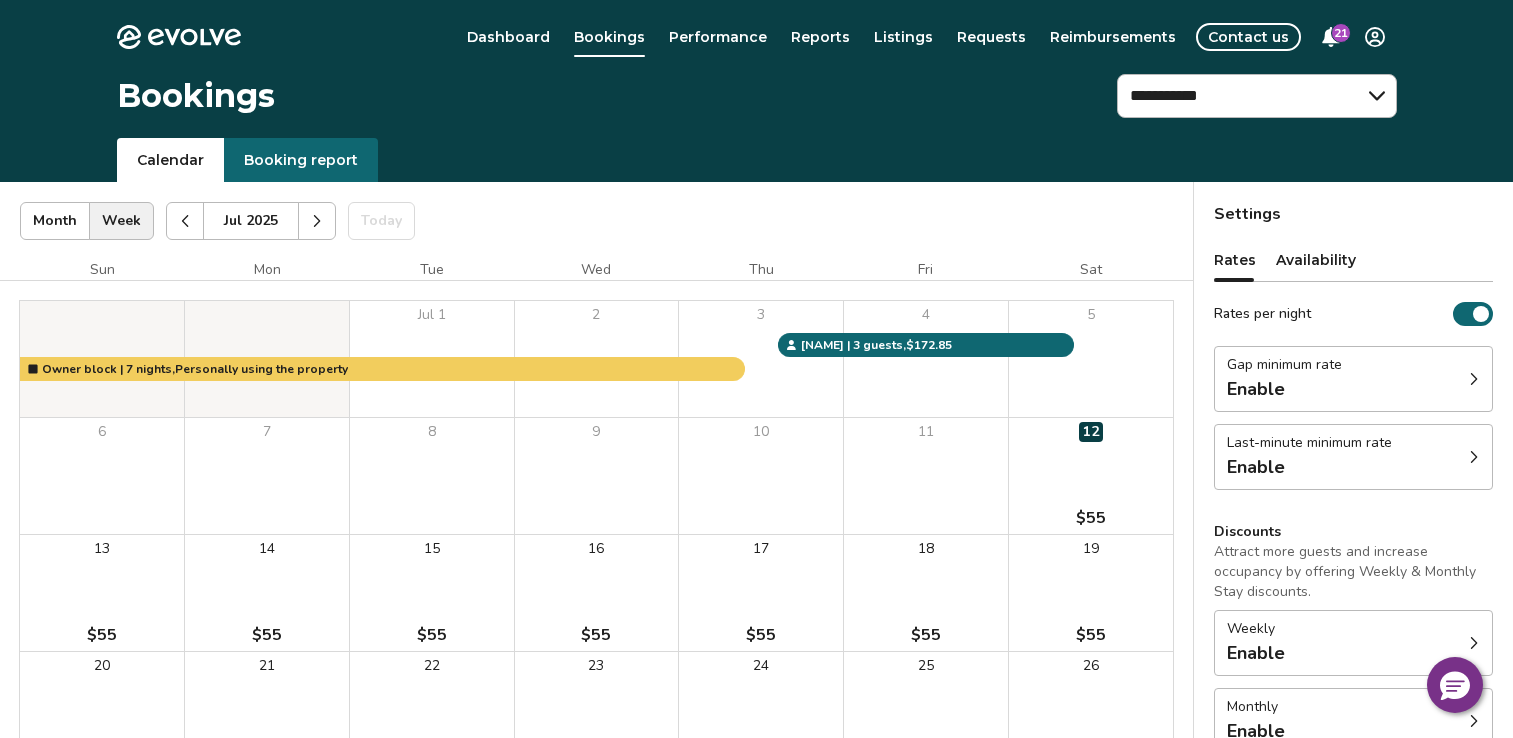 scroll, scrollTop: 0, scrollLeft: 0, axis: both 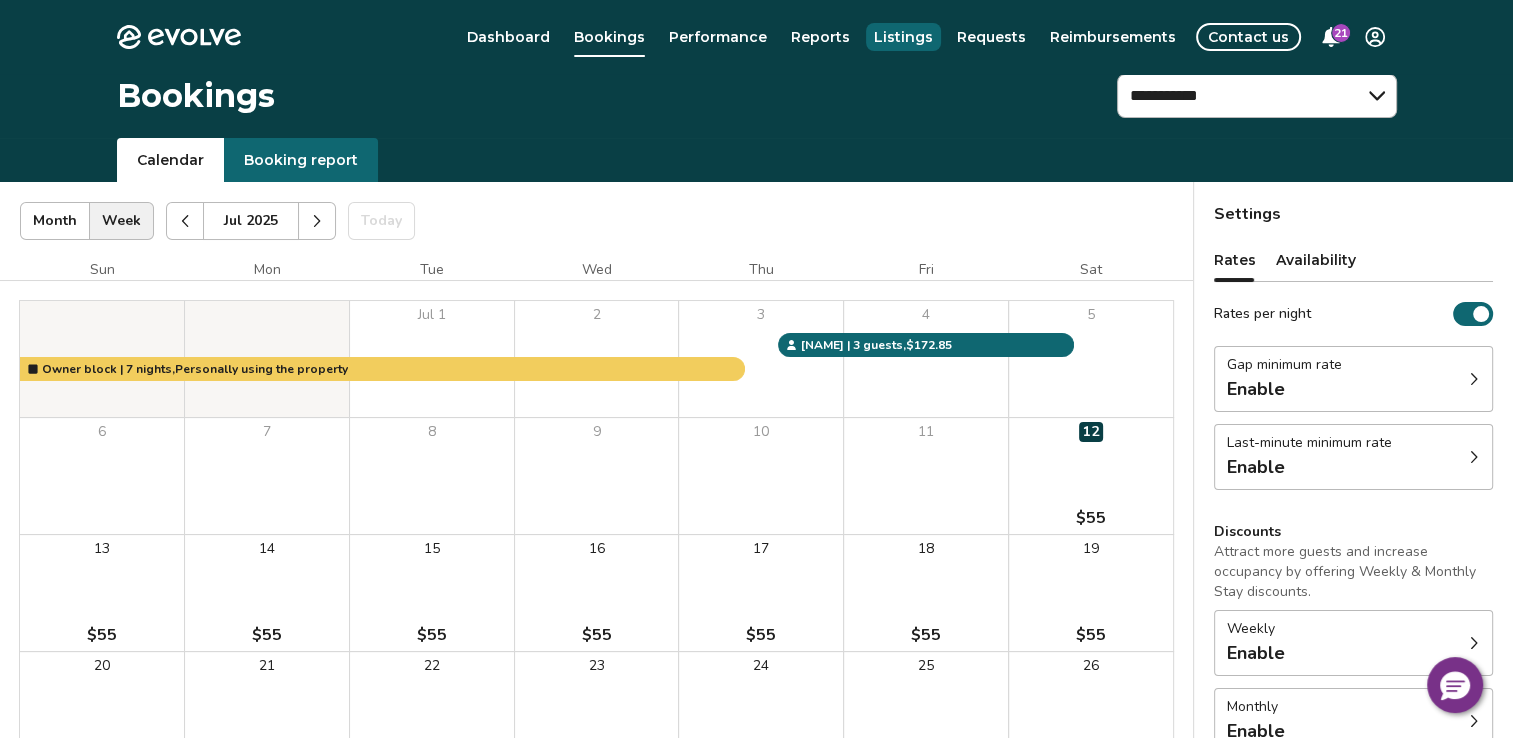 click on "Listings" at bounding box center (903, 37) 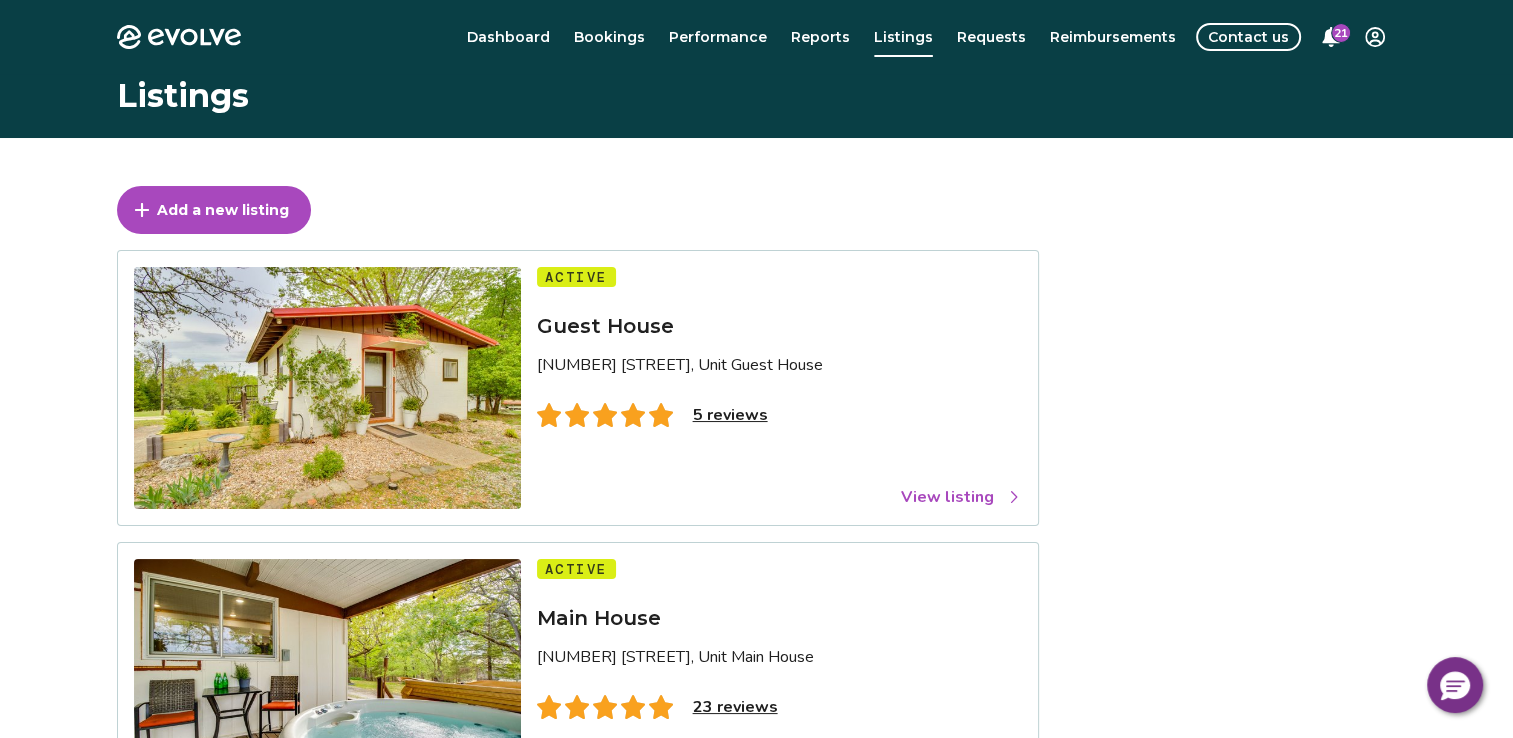 click on "5 reviews" at bounding box center [730, 415] 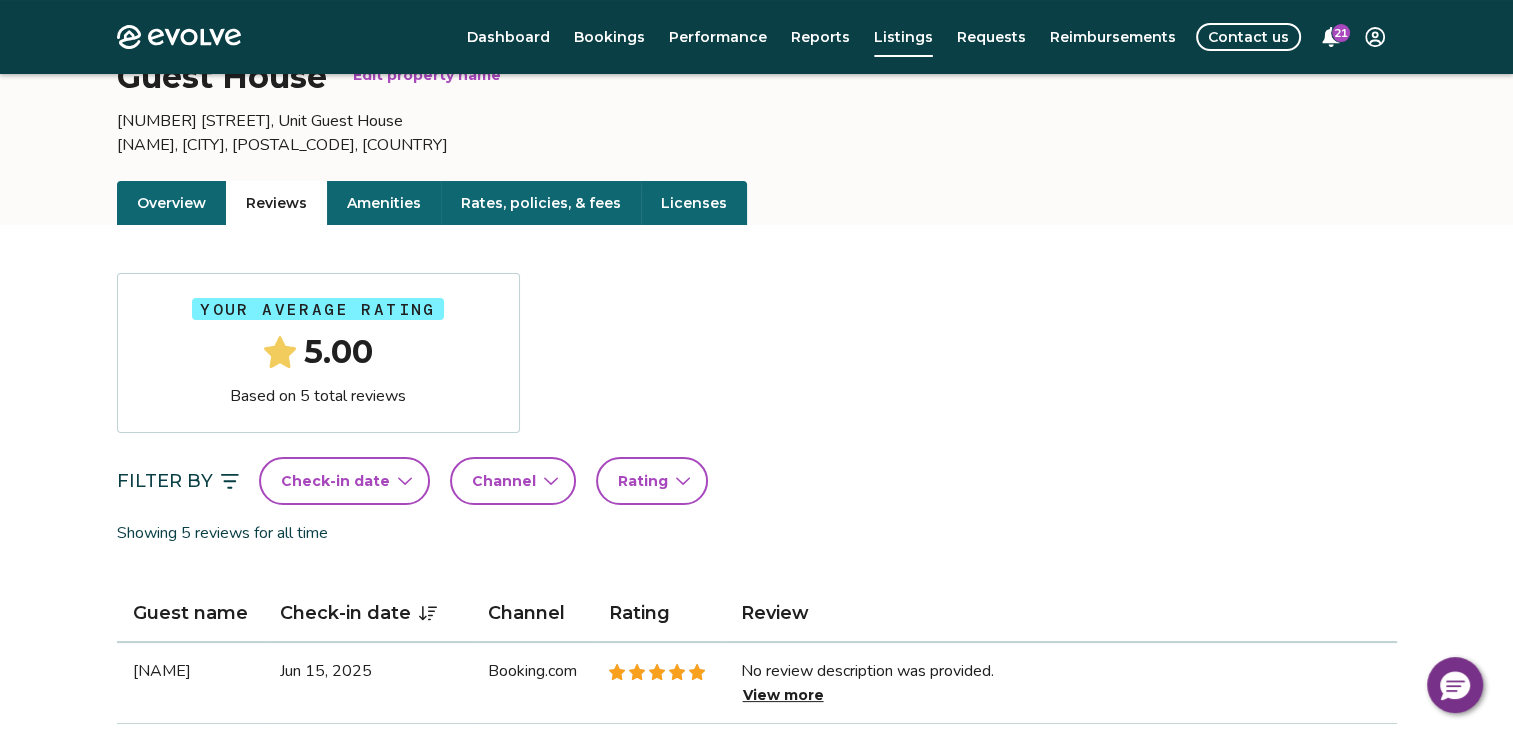 scroll, scrollTop: 173, scrollLeft: 0, axis: vertical 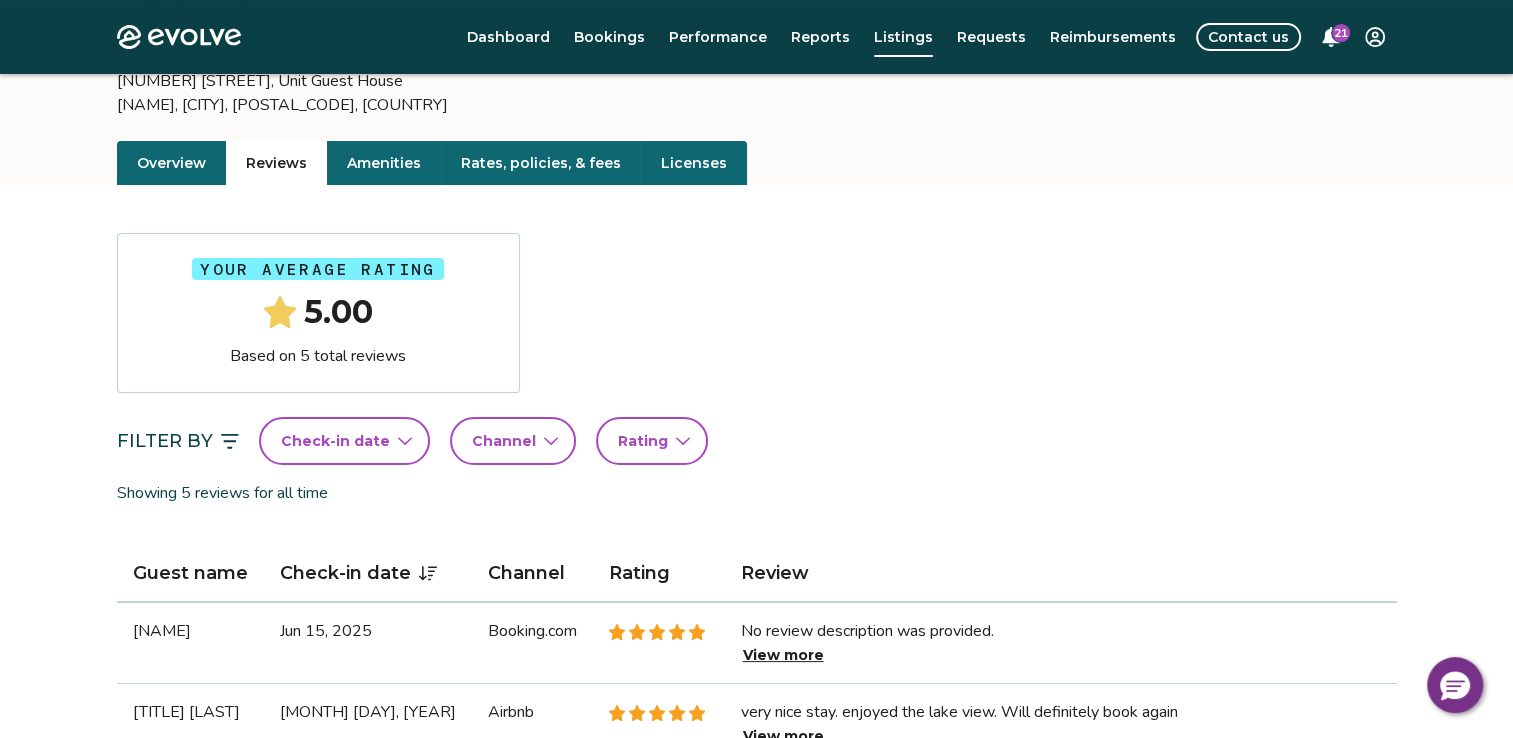 click on "View more" at bounding box center (783, 655) 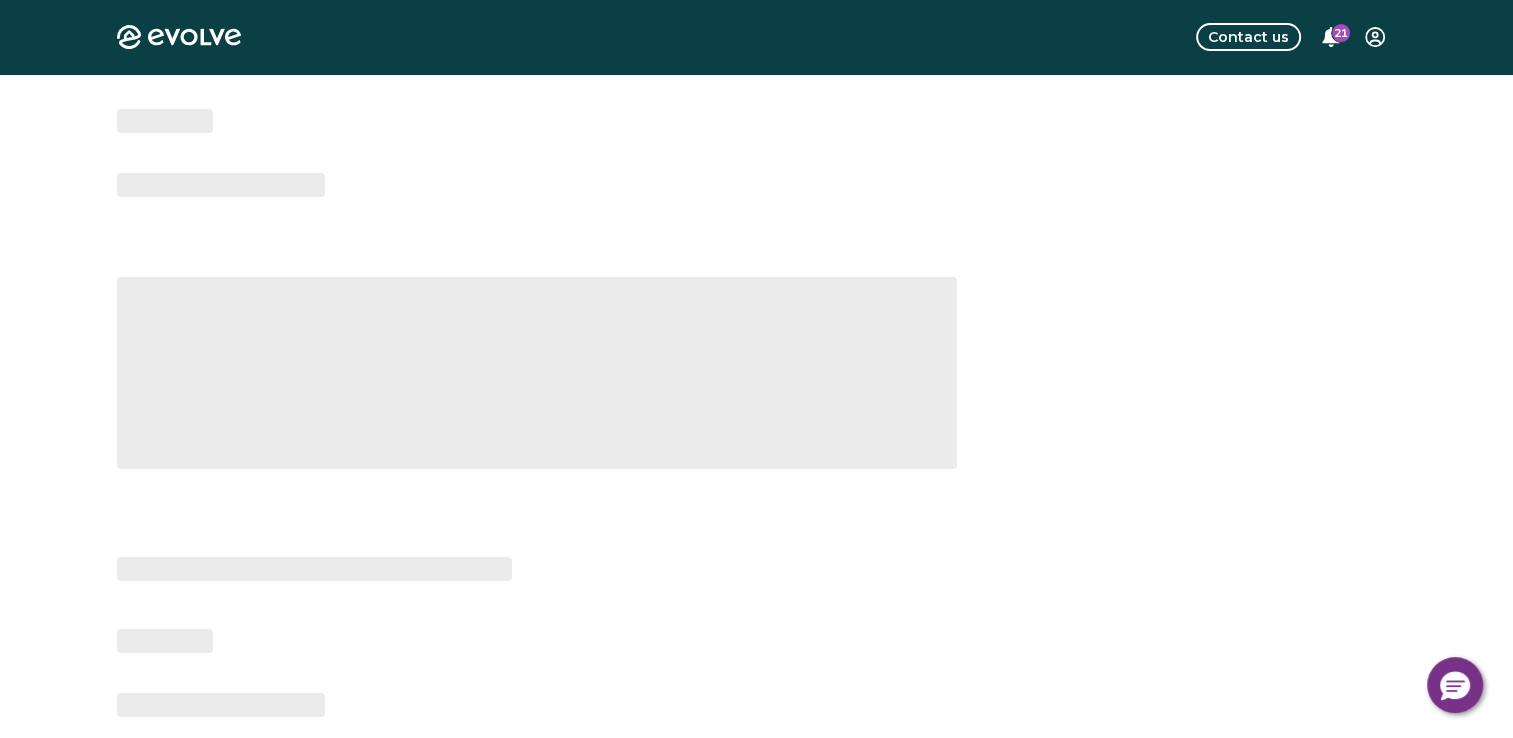 scroll, scrollTop: 0, scrollLeft: 0, axis: both 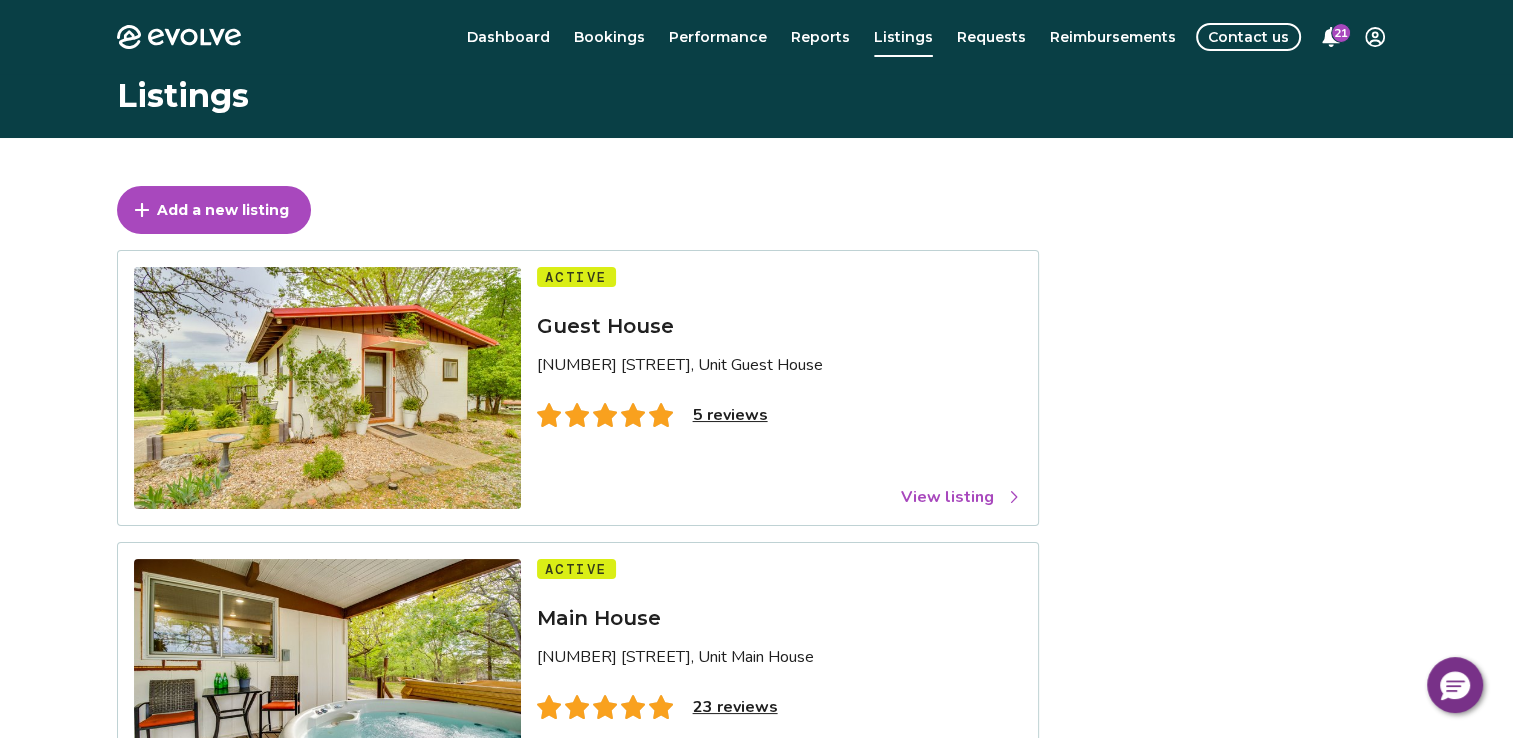 click on "23 reviews" at bounding box center [735, 707] 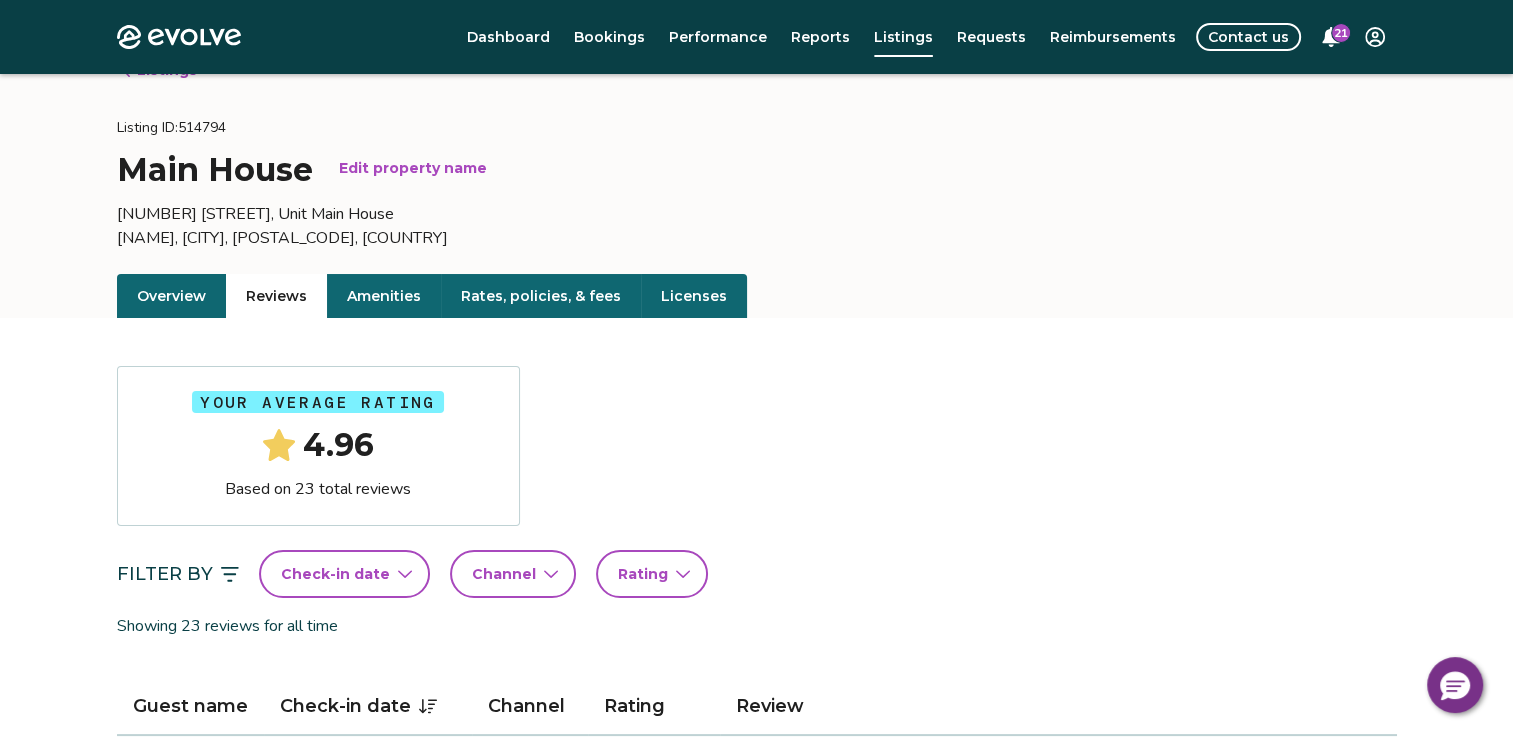 scroll, scrollTop: 132, scrollLeft: 0, axis: vertical 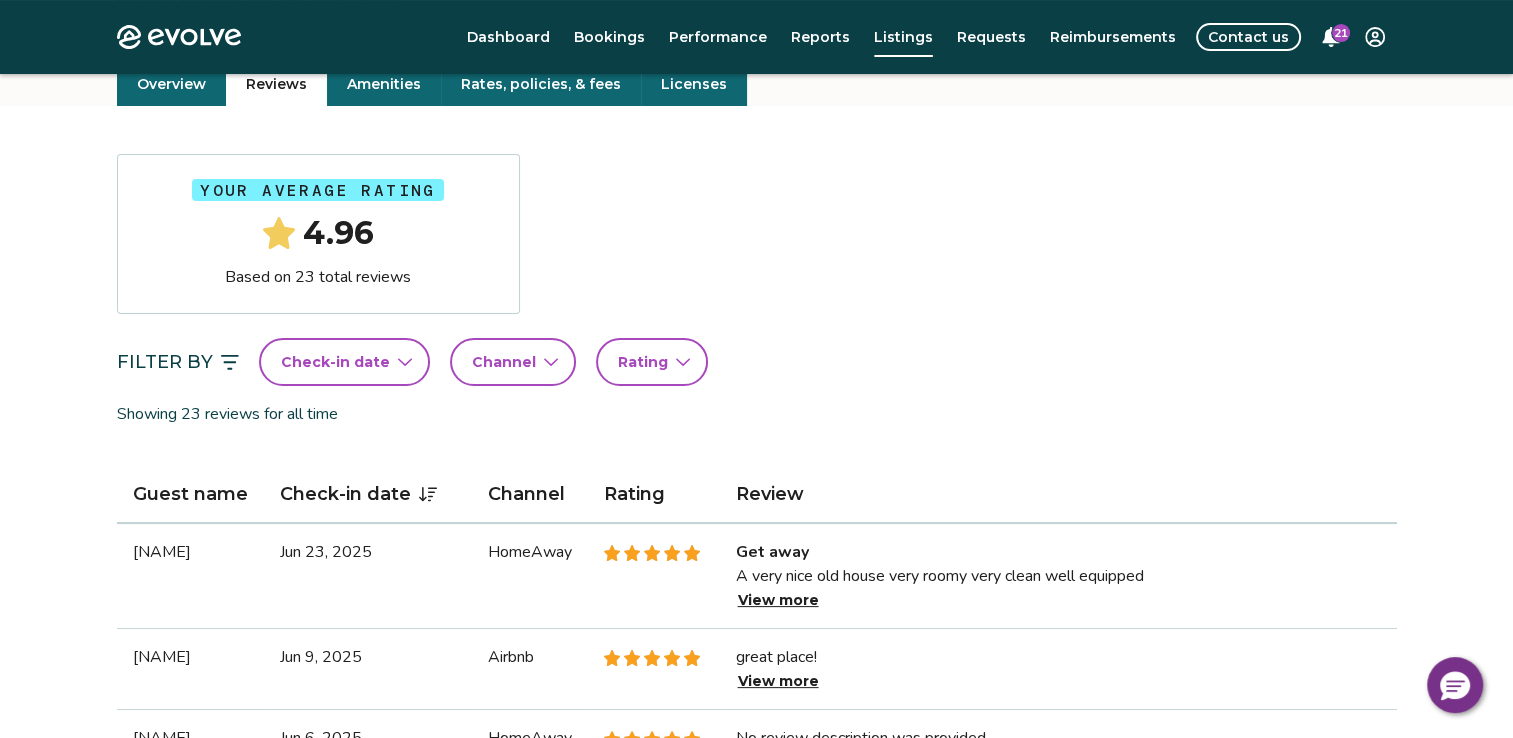 click on "View more" at bounding box center [778, 600] 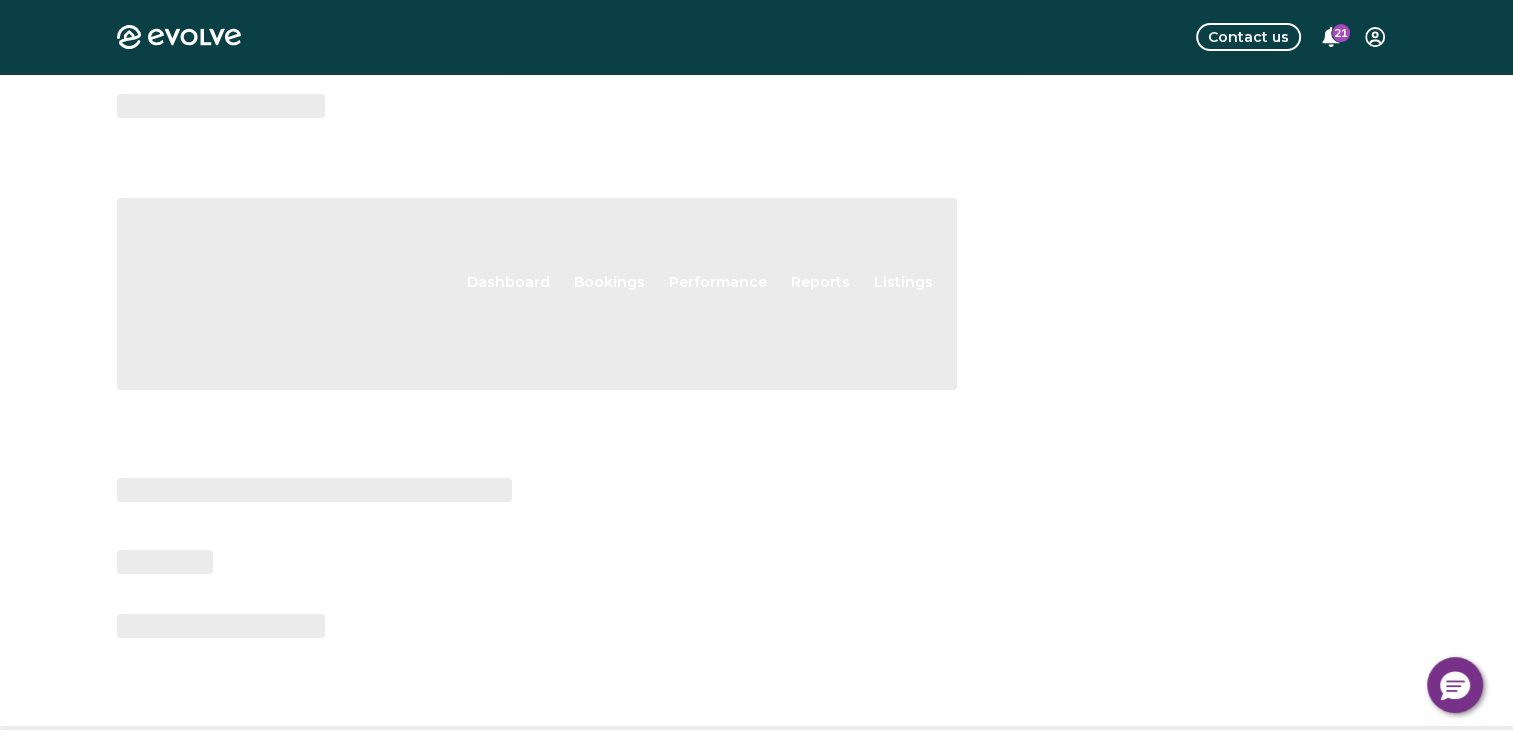 scroll, scrollTop: 0, scrollLeft: 0, axis: both 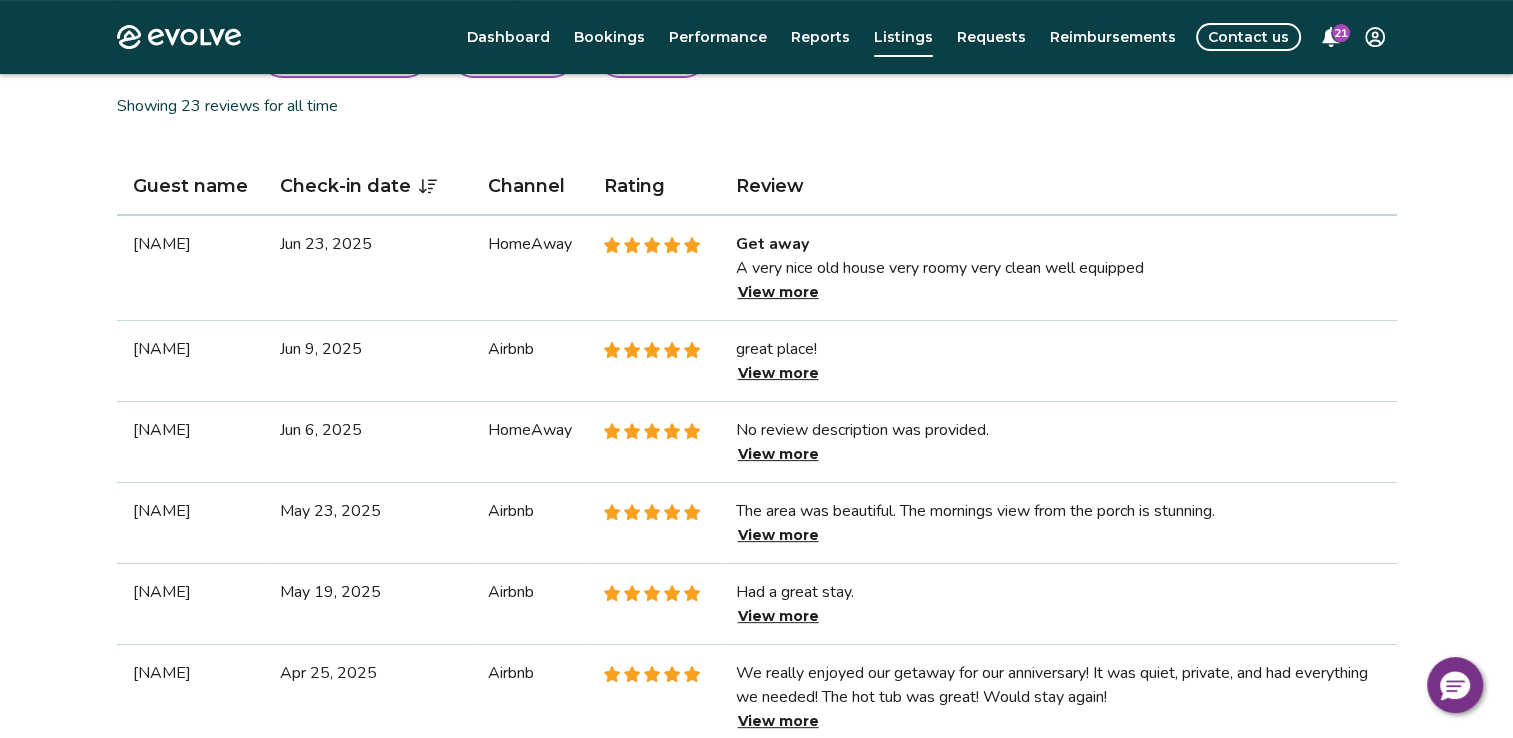 click on "View more" at bounding box center [778, 373] 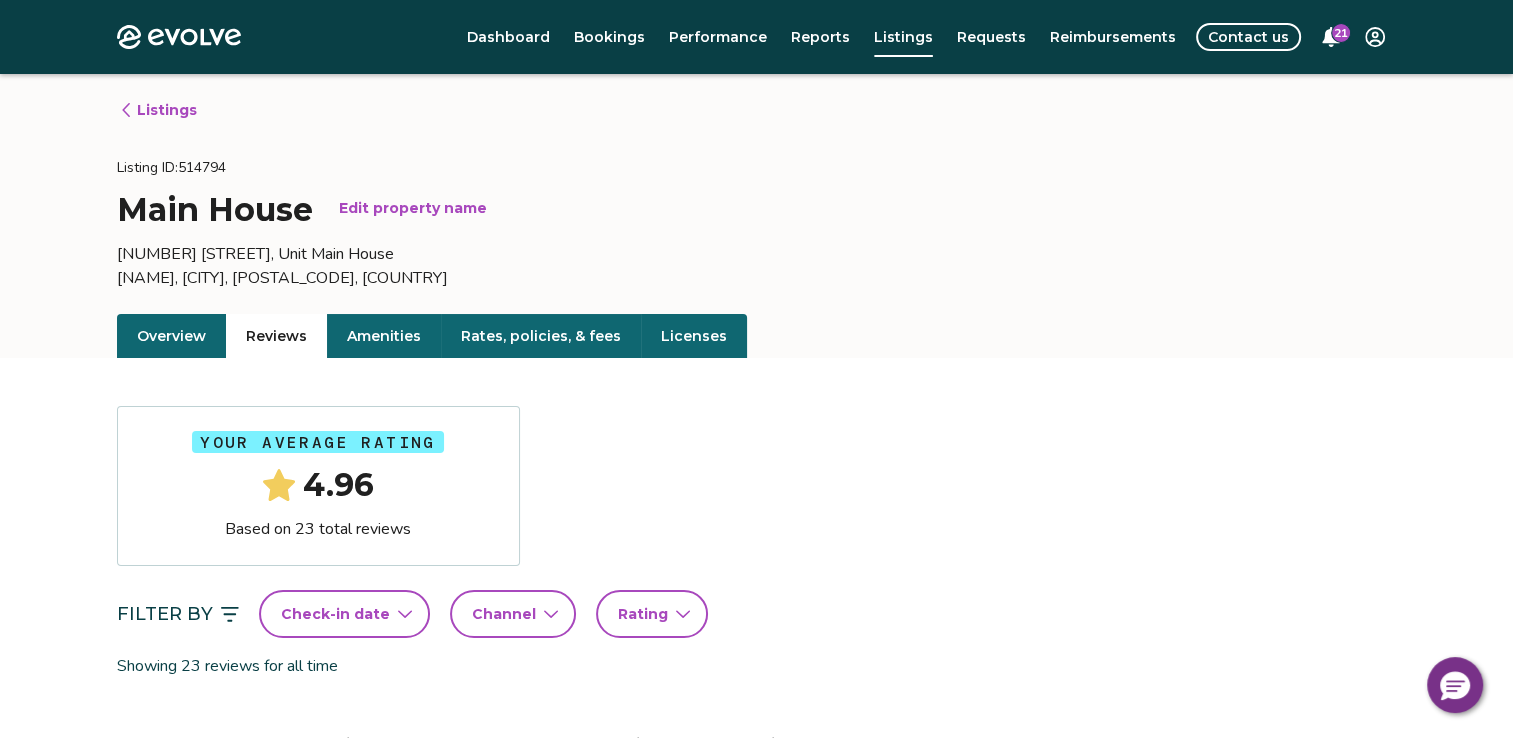 scroll, scrollTop: 560, scrollLeft: 0, axis: vertical 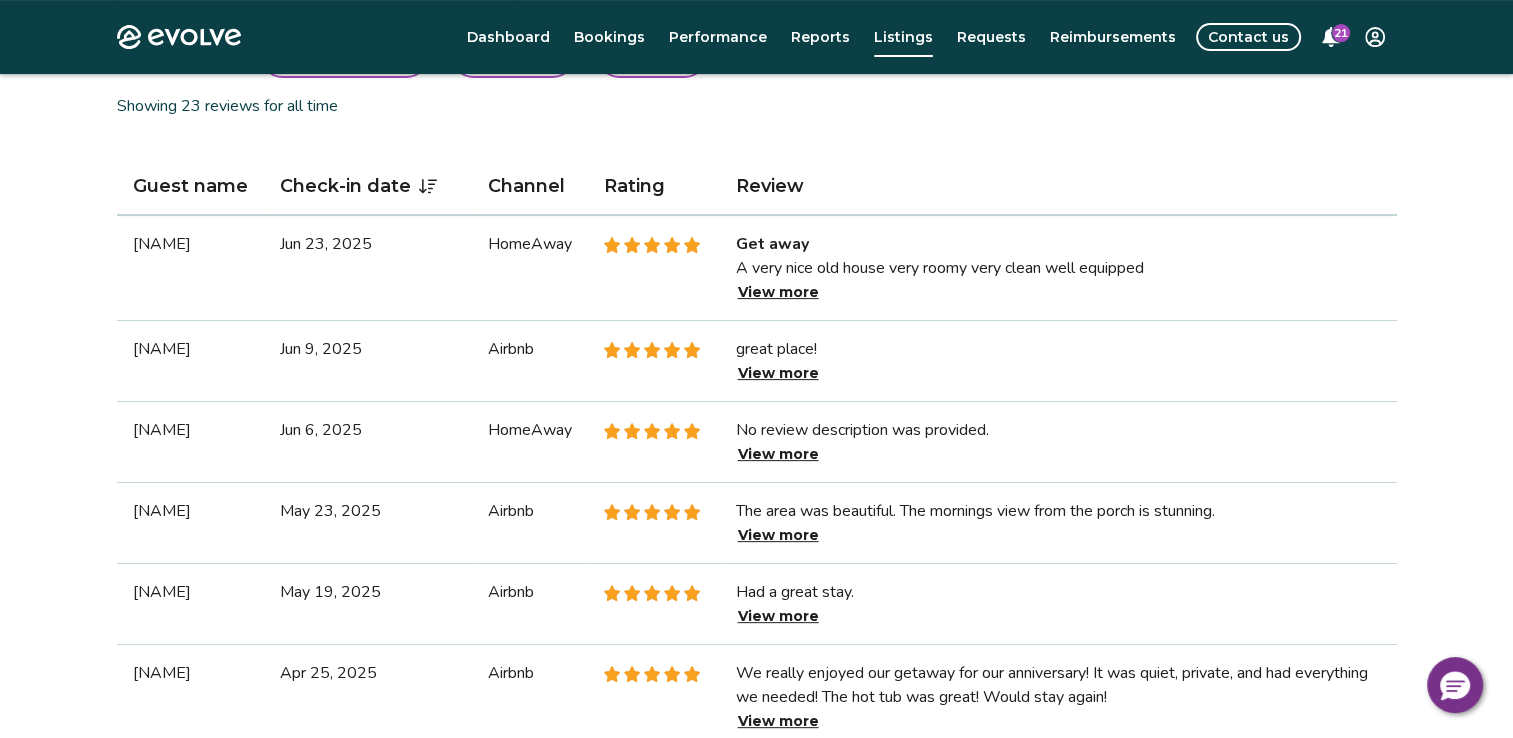 click on "View more" at bounding box center (778, 535) 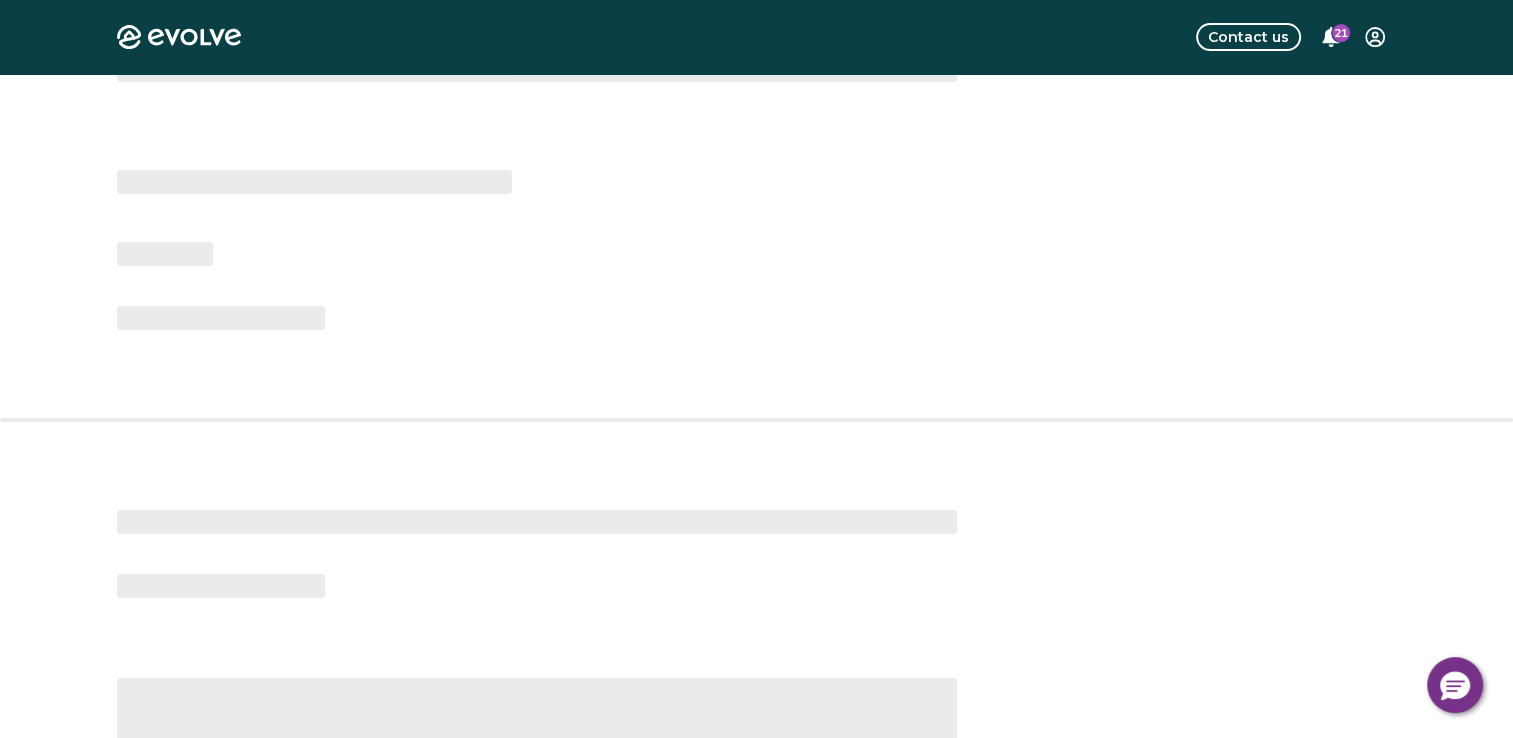 scroll, scrollTop: 0, scrollLeft: 0, axis: both 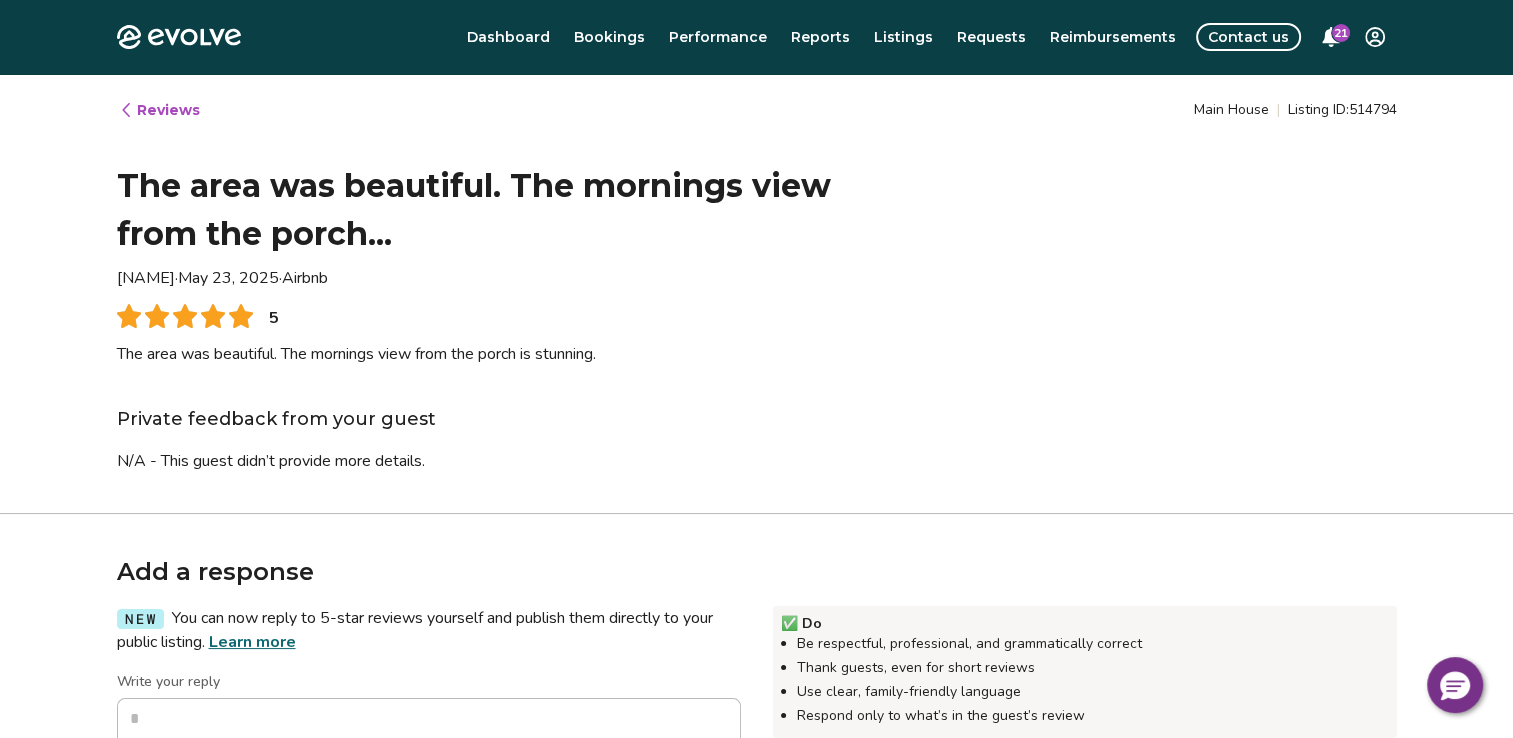 type on "*" 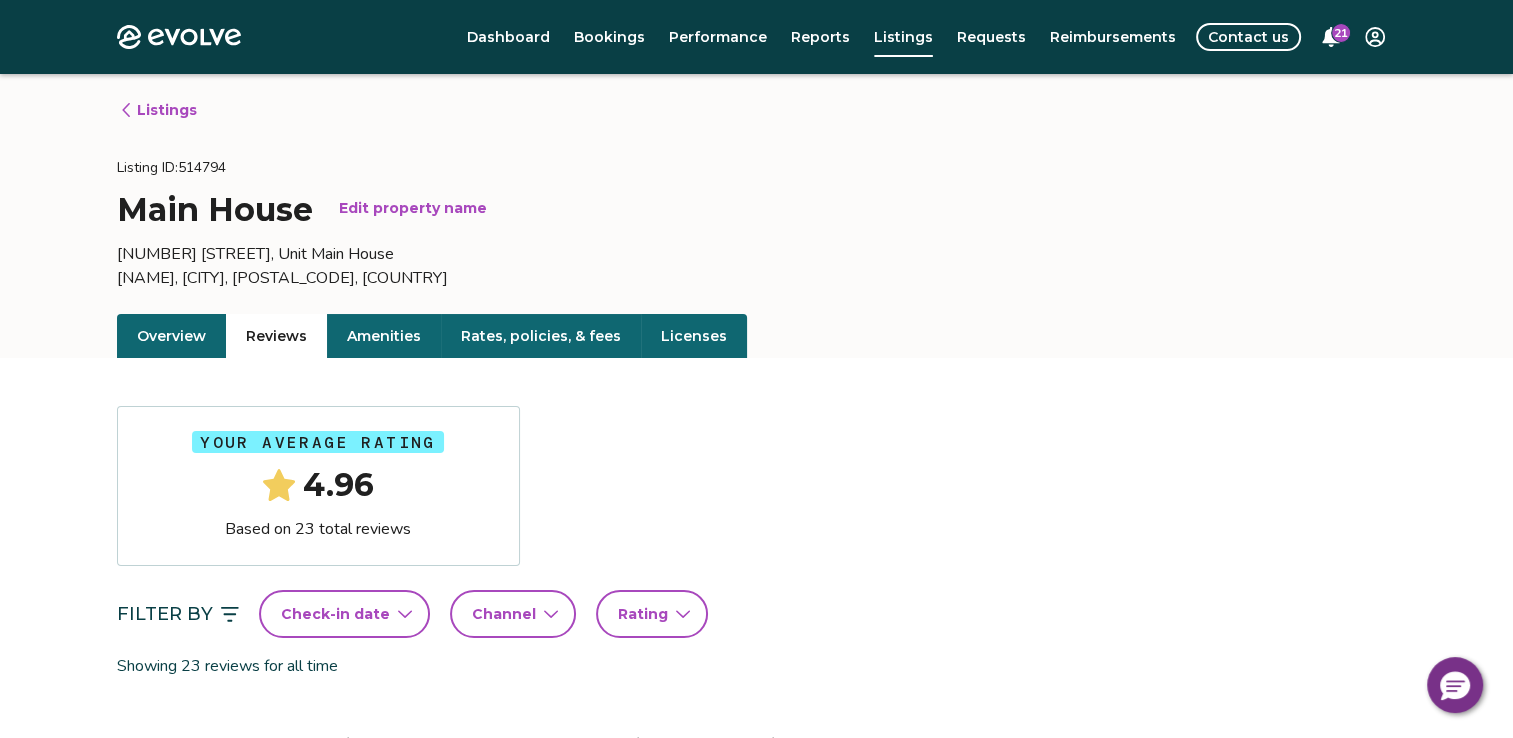 scroll, scrollTop: 560, scrollLeft: 0, axis: vertical 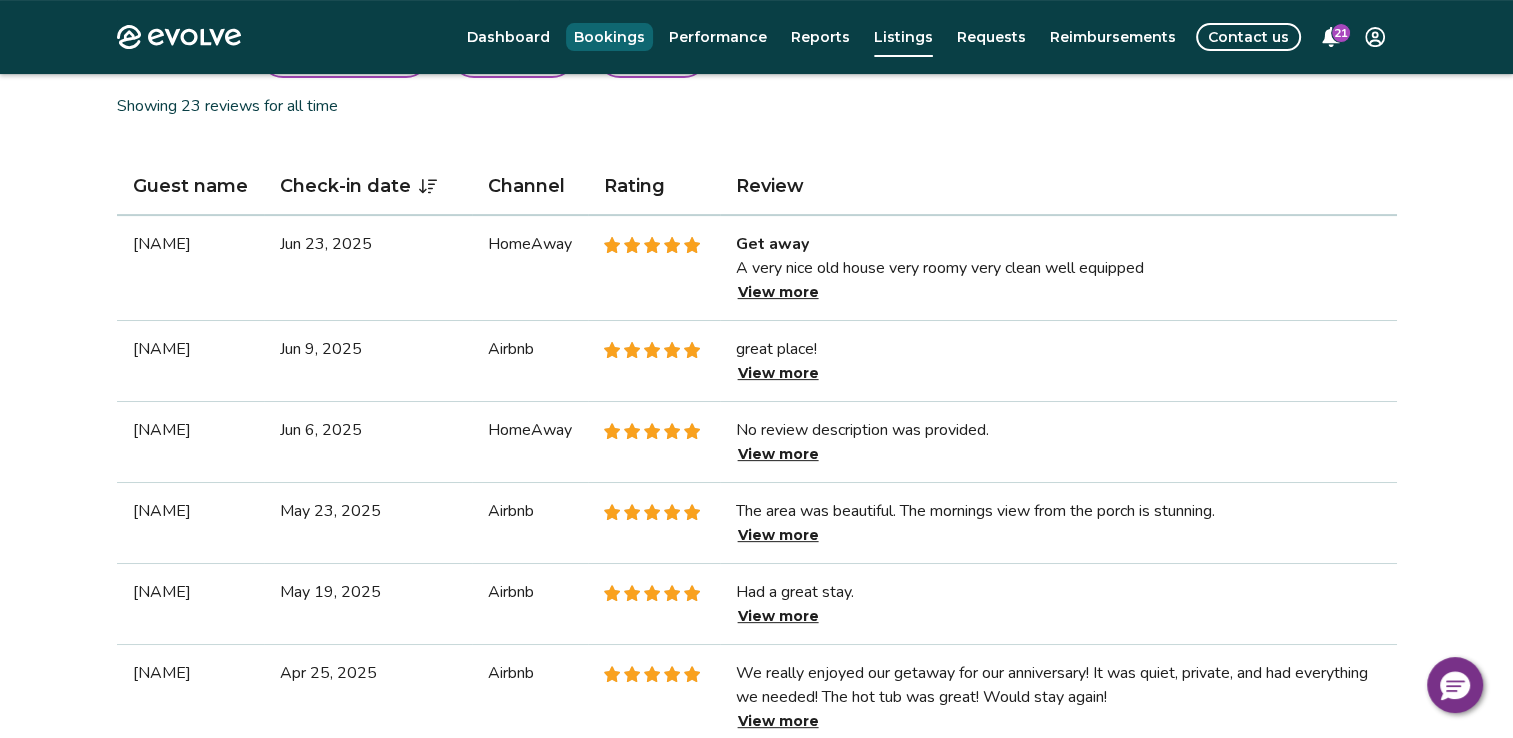 click on "Bookings" at bounding box center [609, 37] 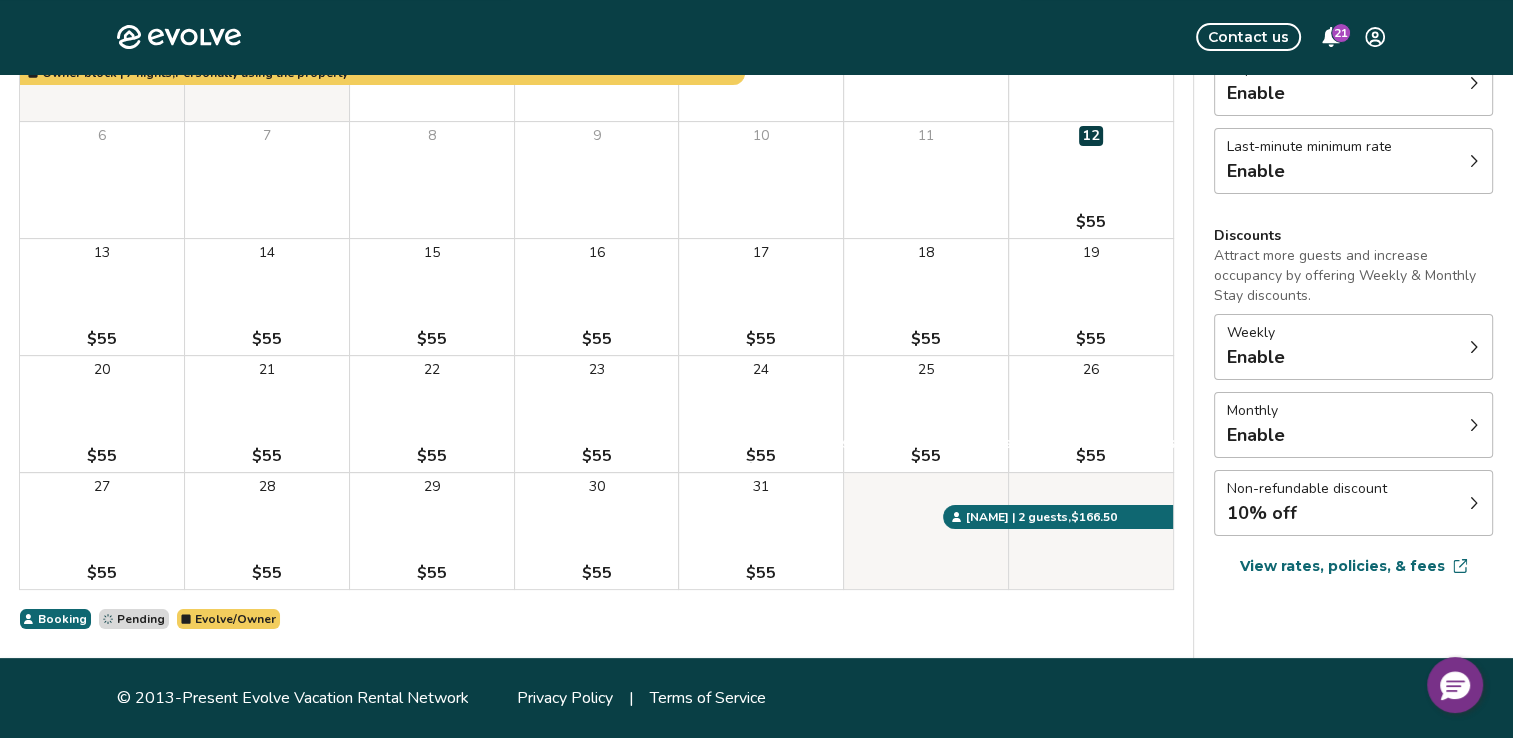 scroll, scrollTop: 0, scrollLeft: 0, axis: both 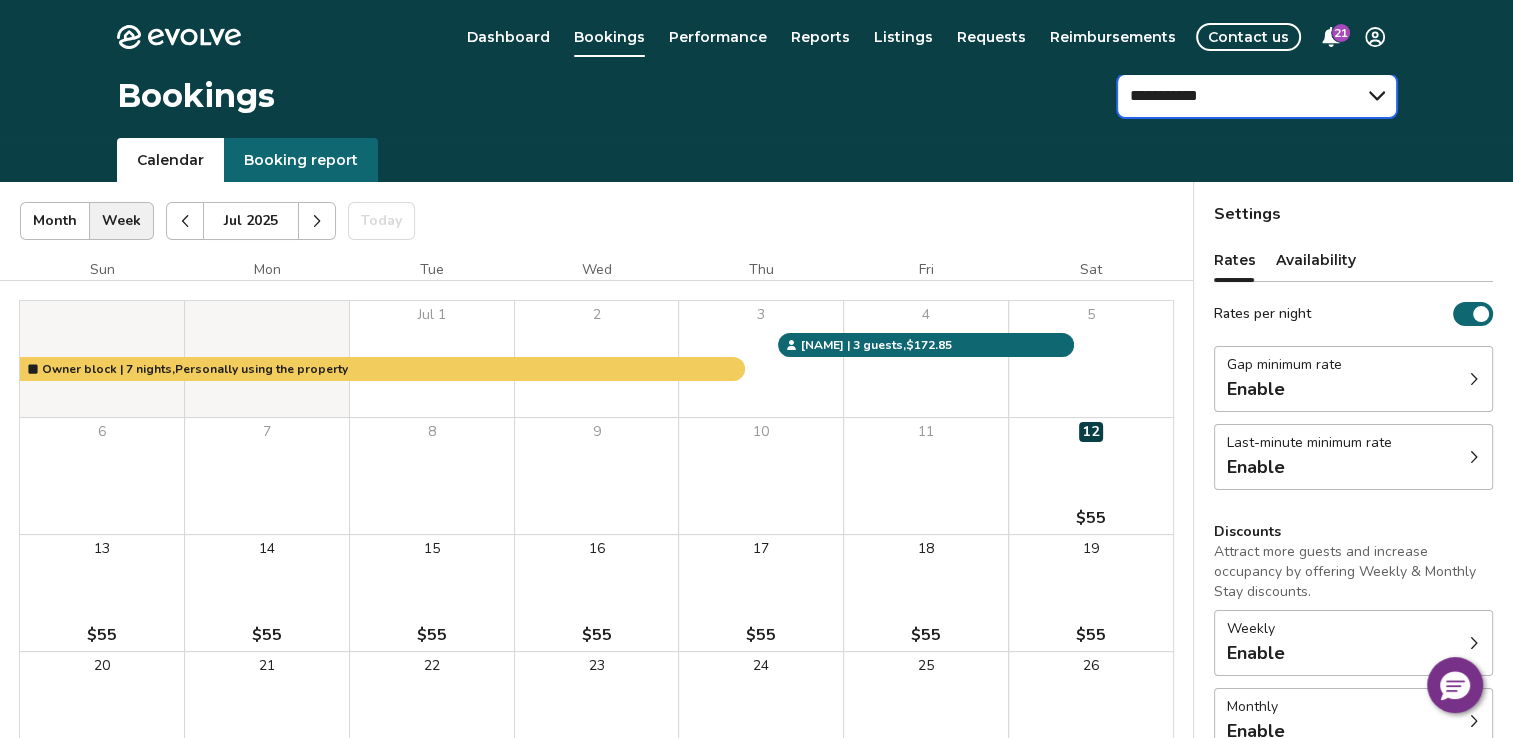 click on "**********" at bounding box center [1257, 96] 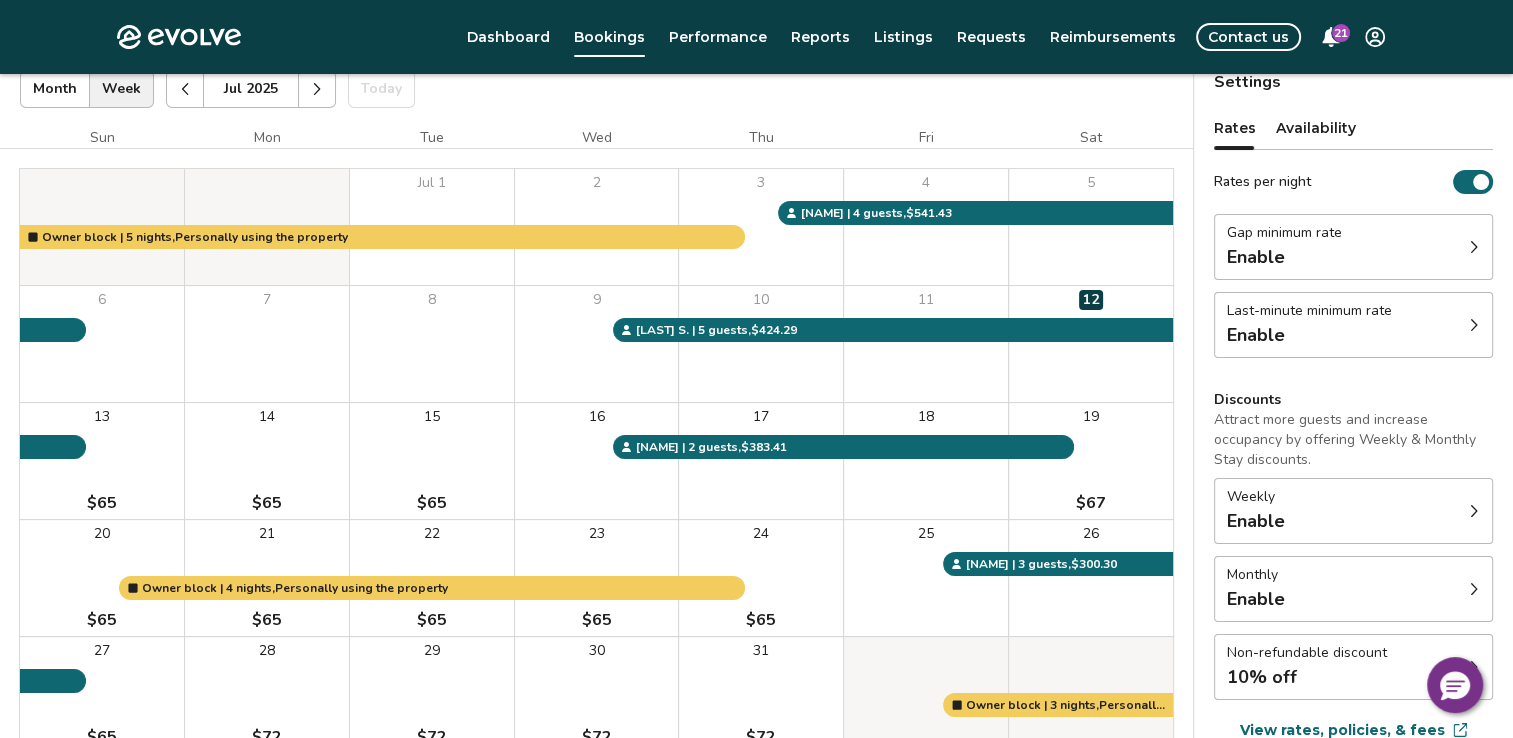 scroll, scrollTop: 186, scrollLeft: 0, axis: vertical 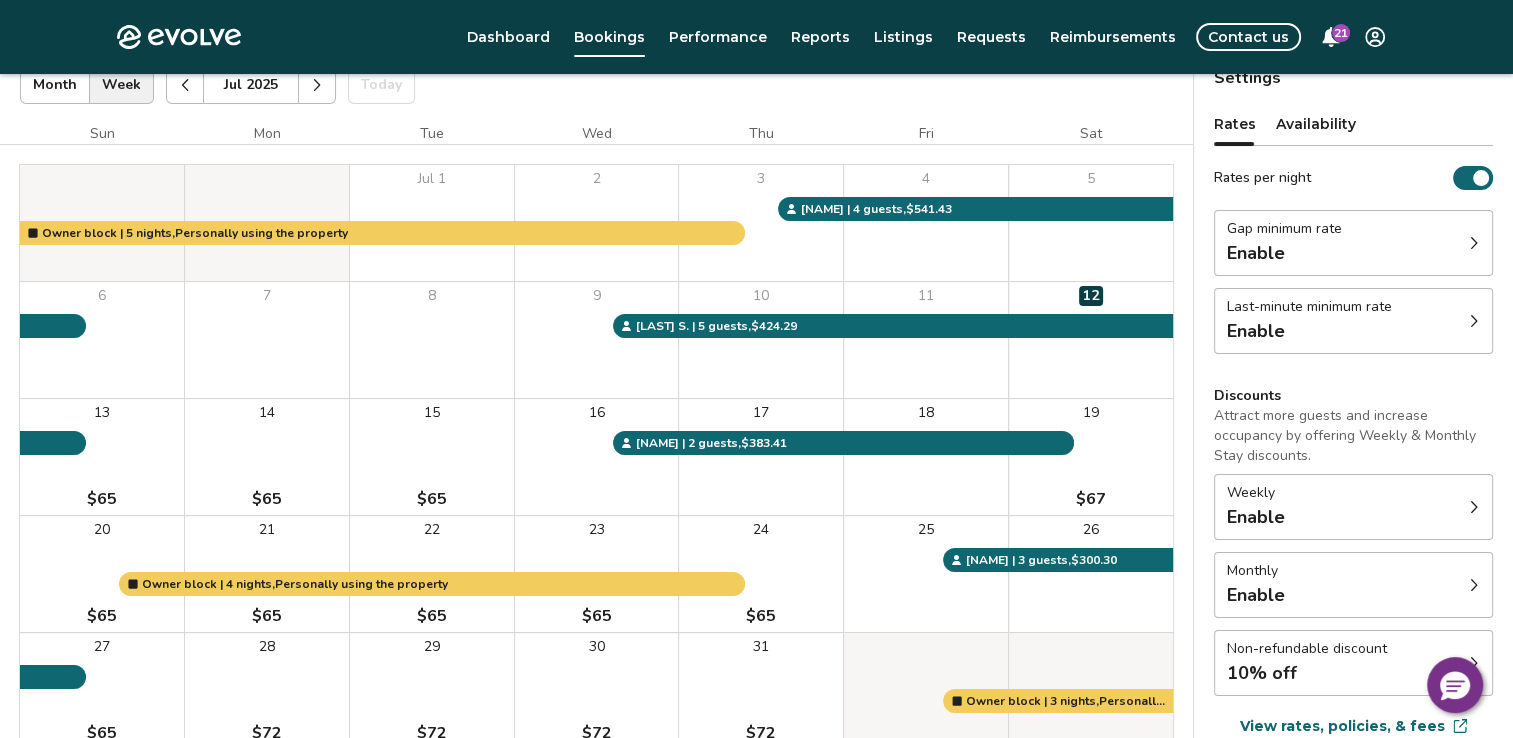 click 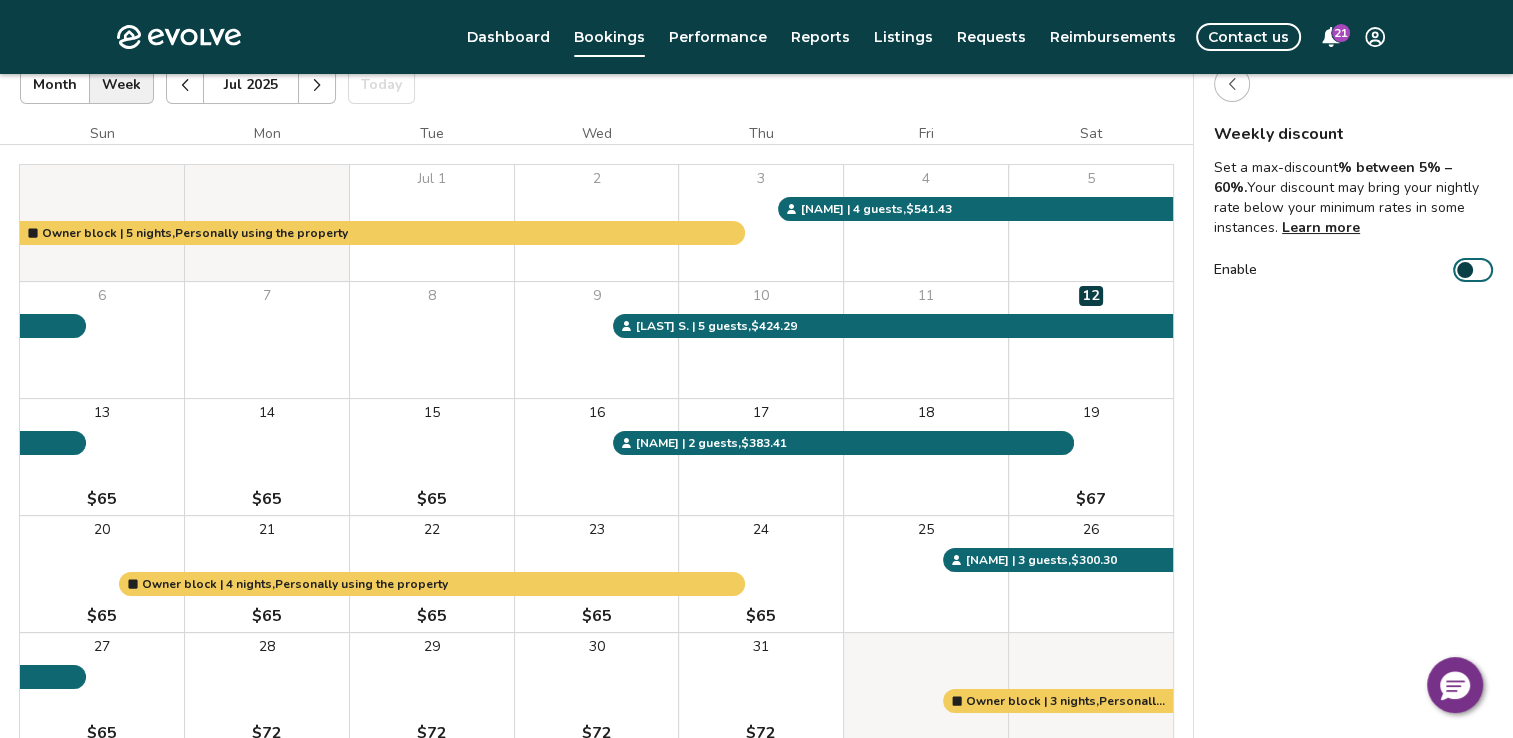 click at bounding box center [1232, 84] 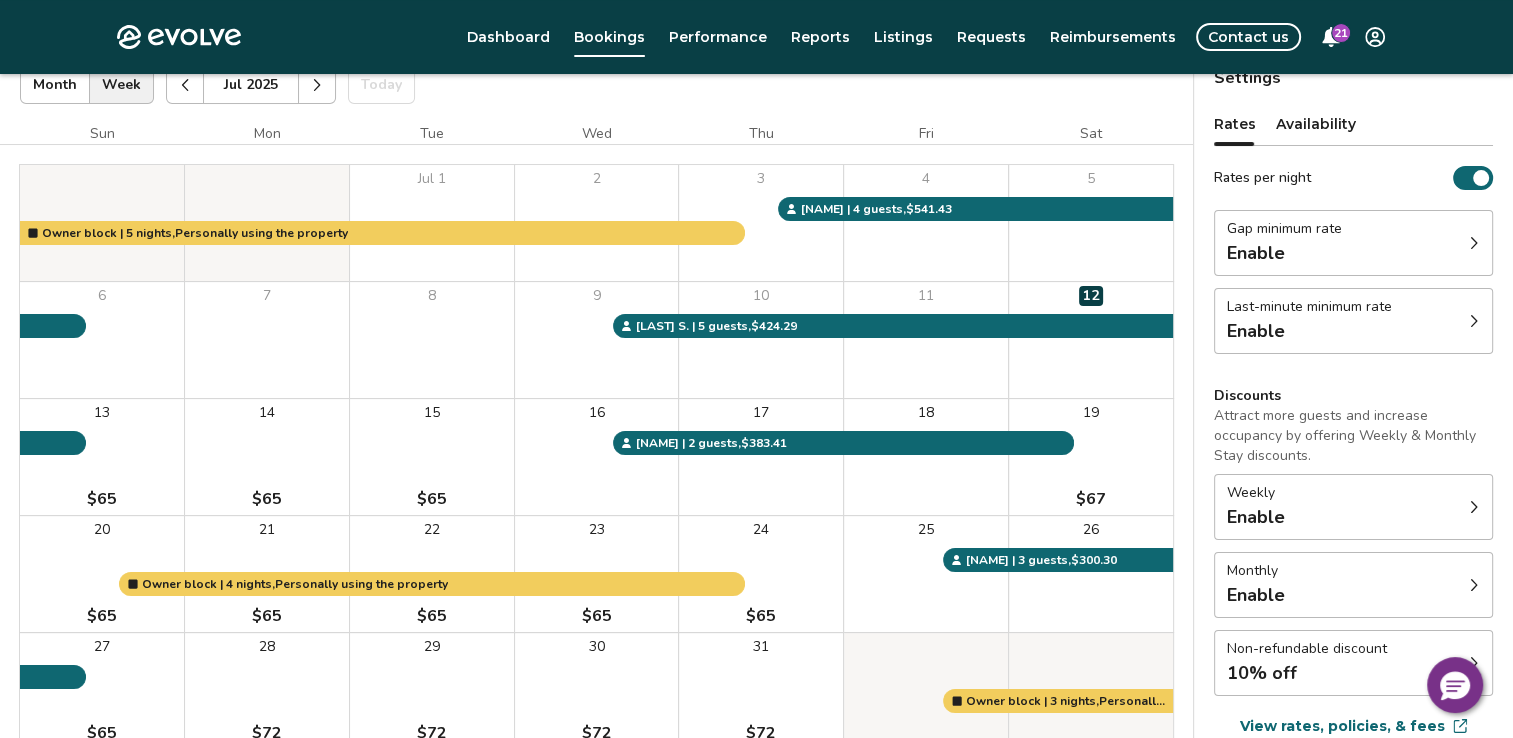 click 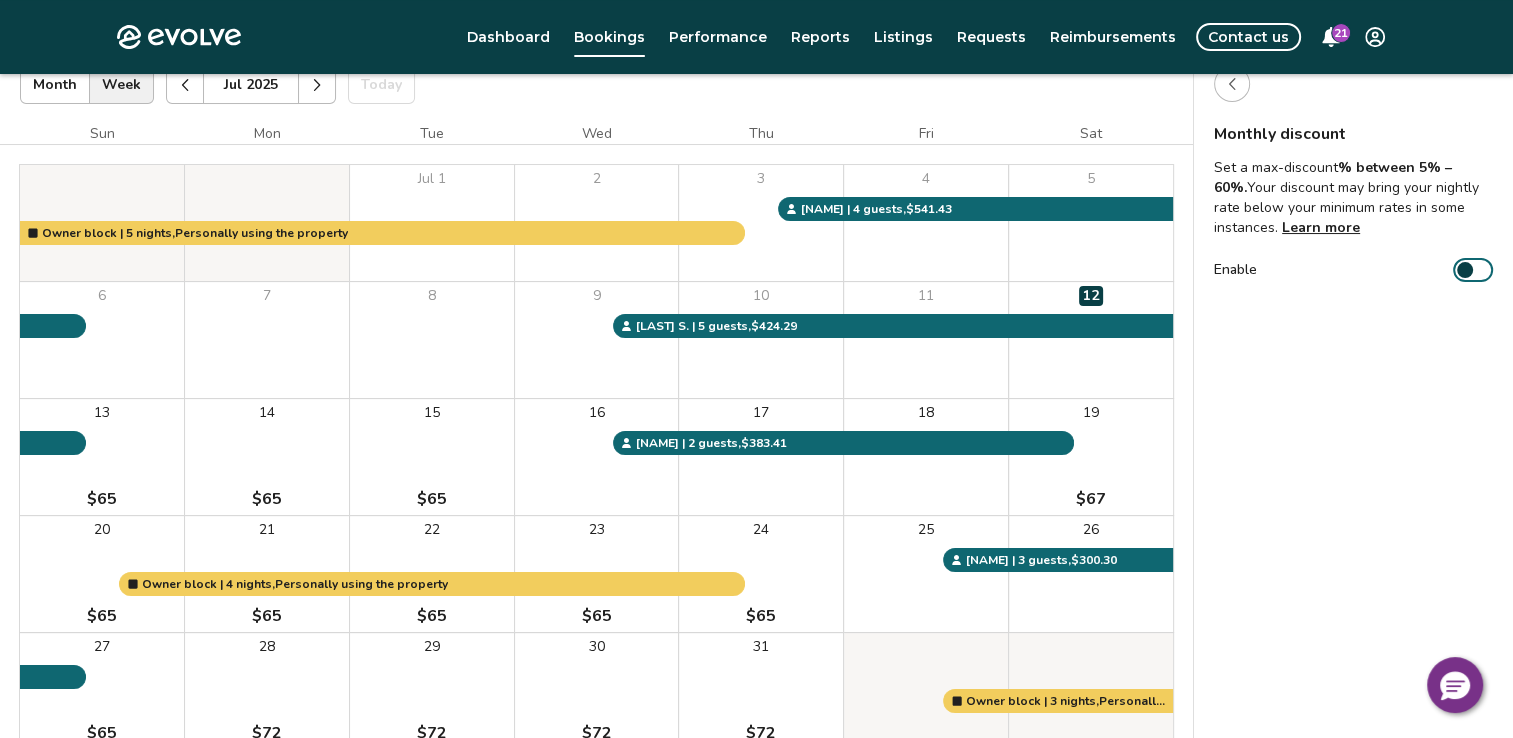 click 